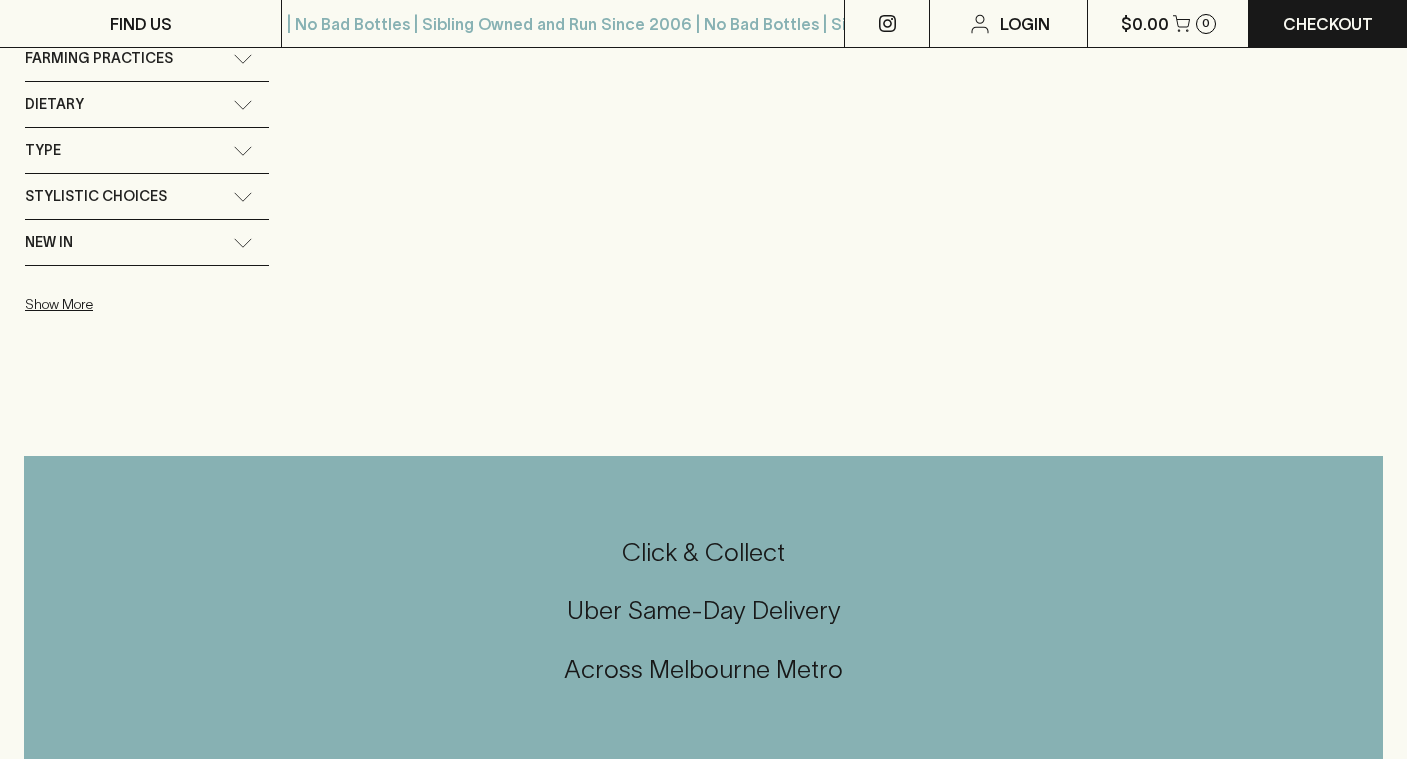 scroll, scrollTop: 1431, scrollLeft: 0, axis: vertical 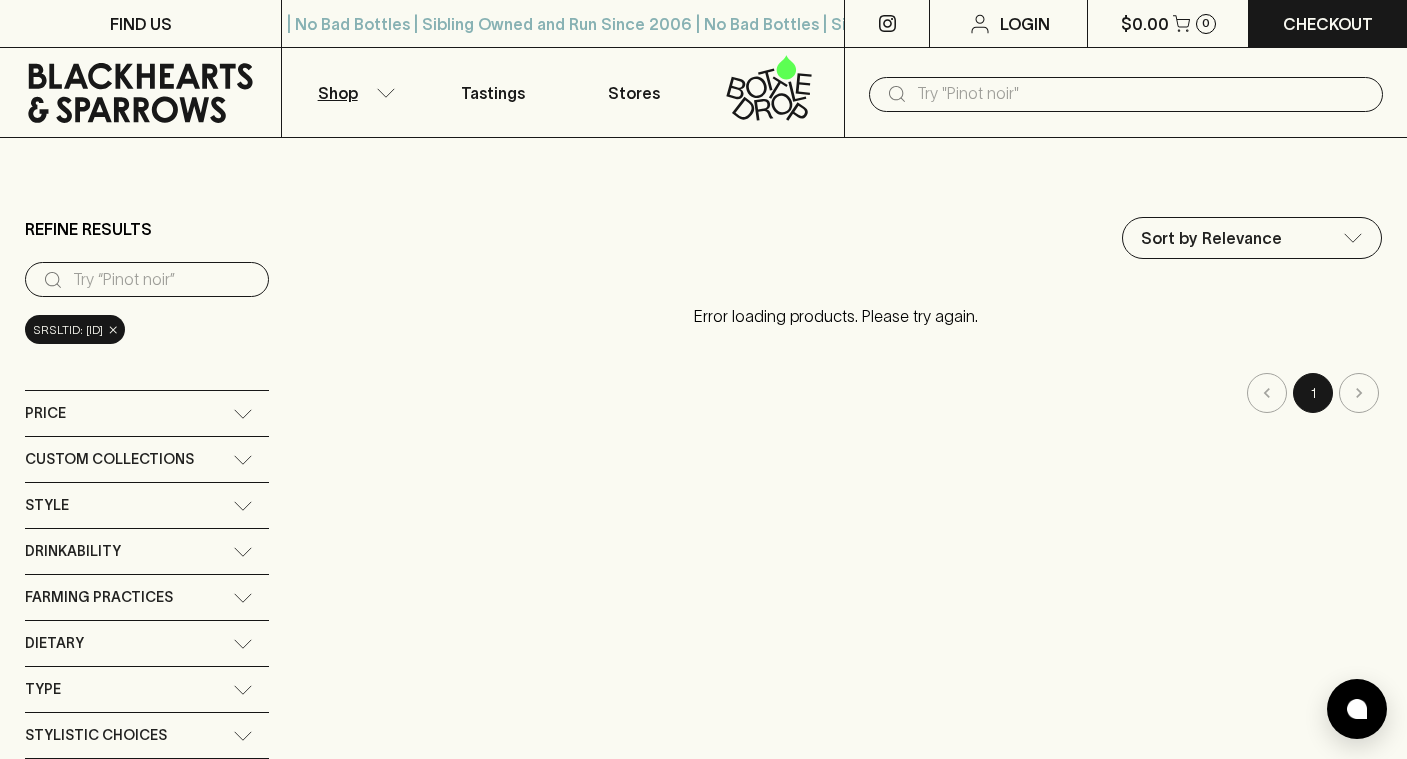 click at bounding box center (163, 280) 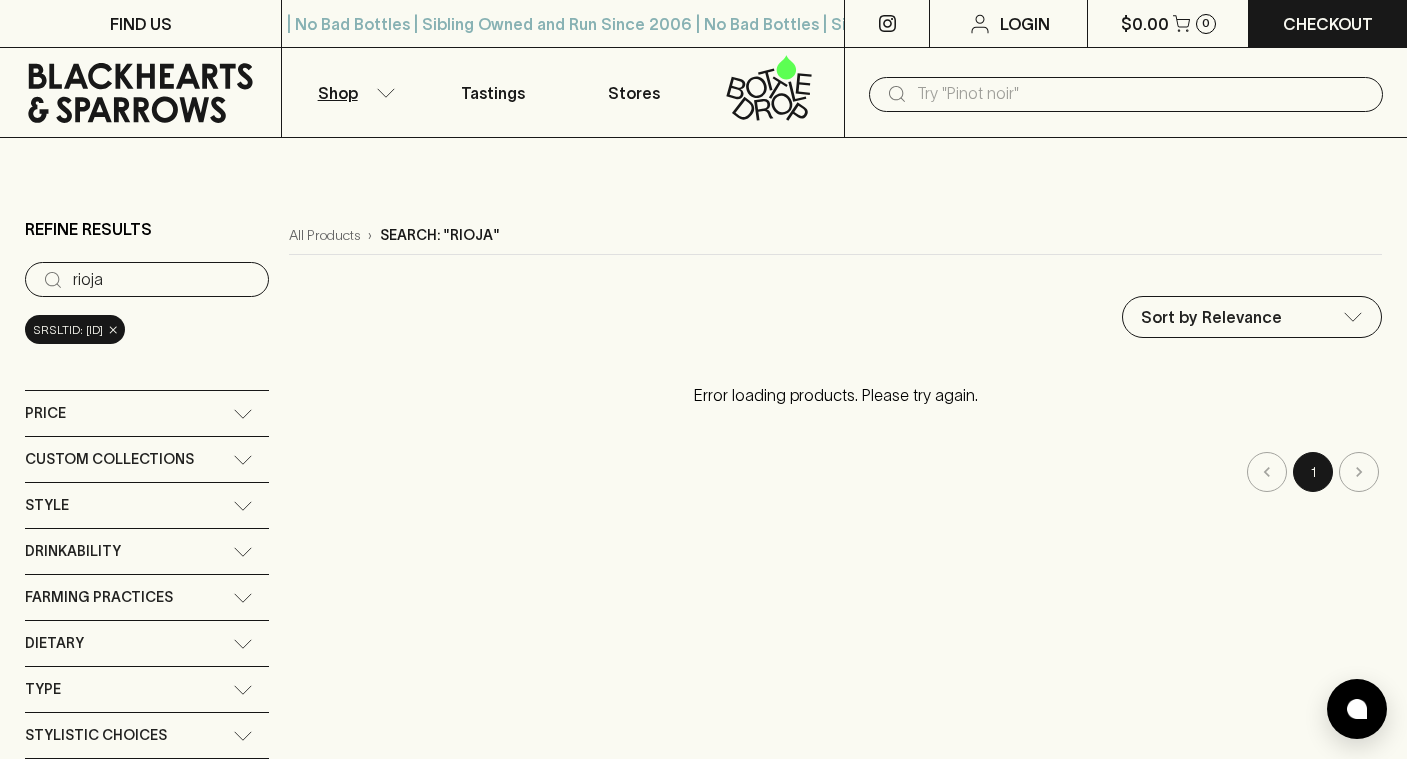 drag, startPoint x: 118, startPoint y: 274, endPoint x: -18, endPoint y: 254, distance: 137.46272 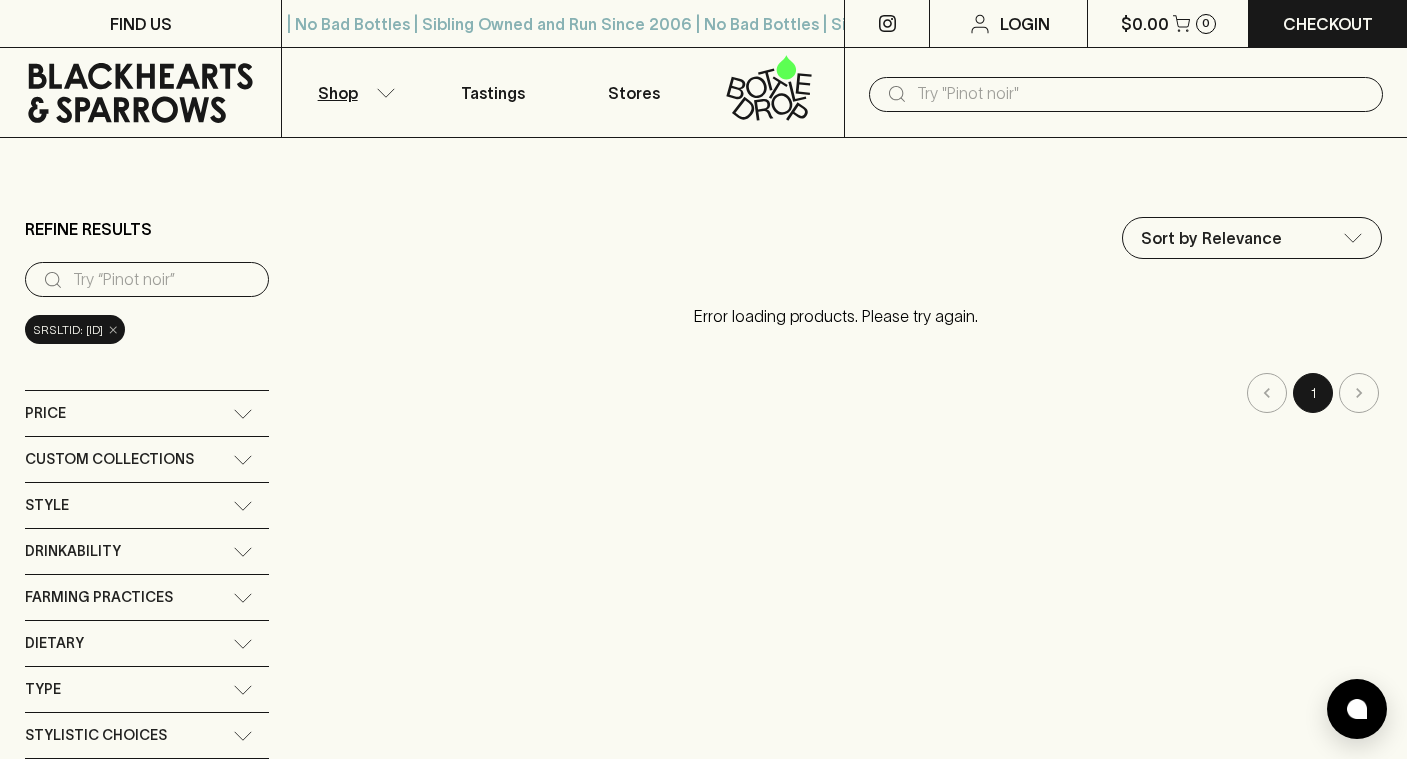 click on "×" at bounding box center (113, 329) 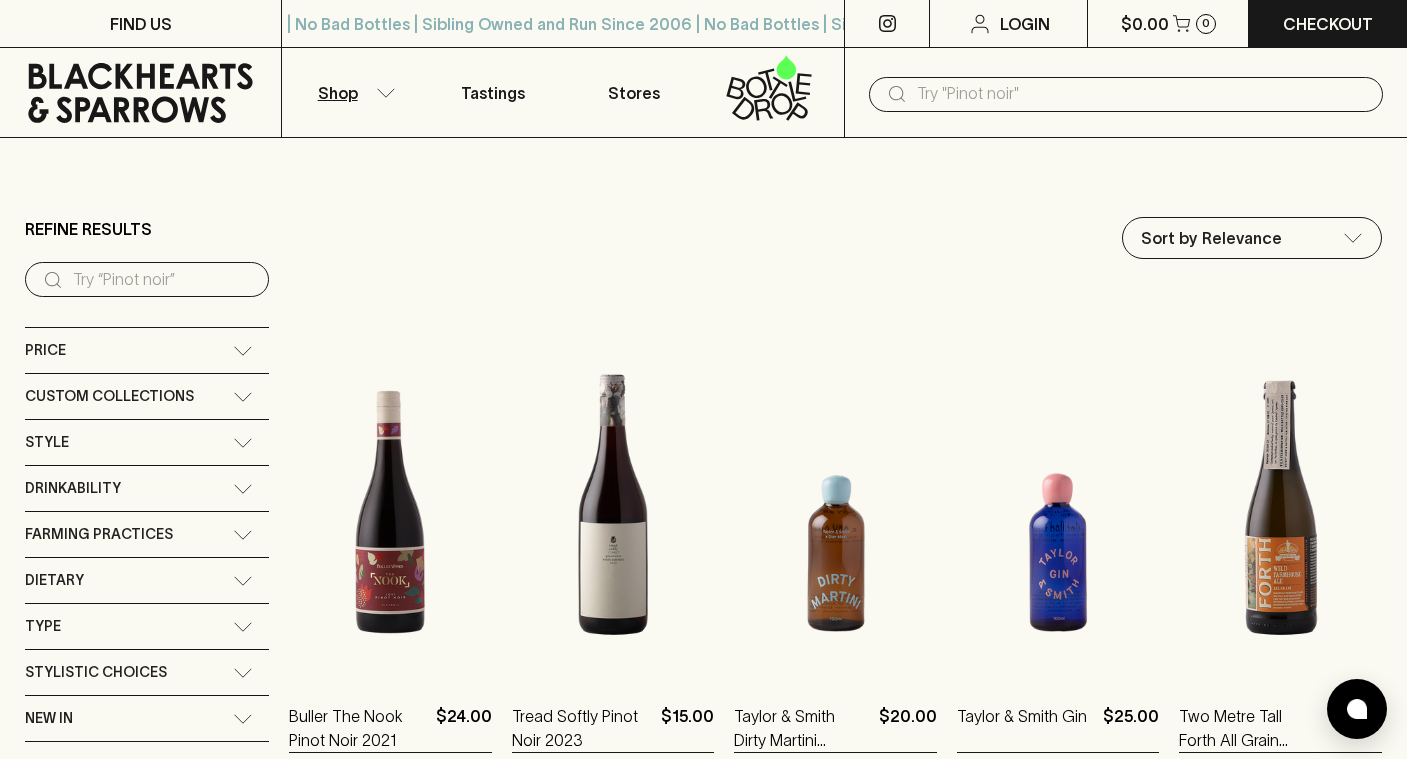 click at bounding box center (163, 280) 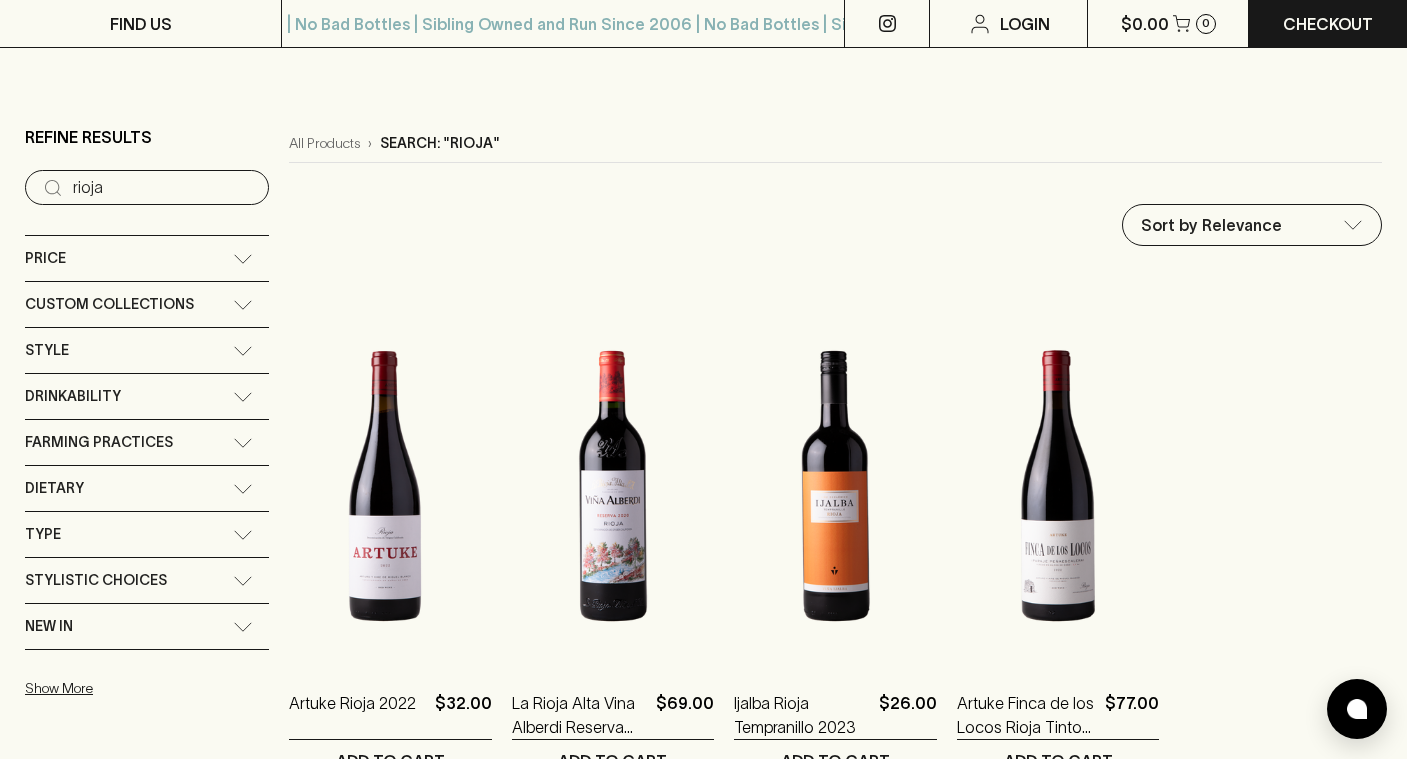 scroll, scrollTop: 0, scrollLeft: 0, axis: both 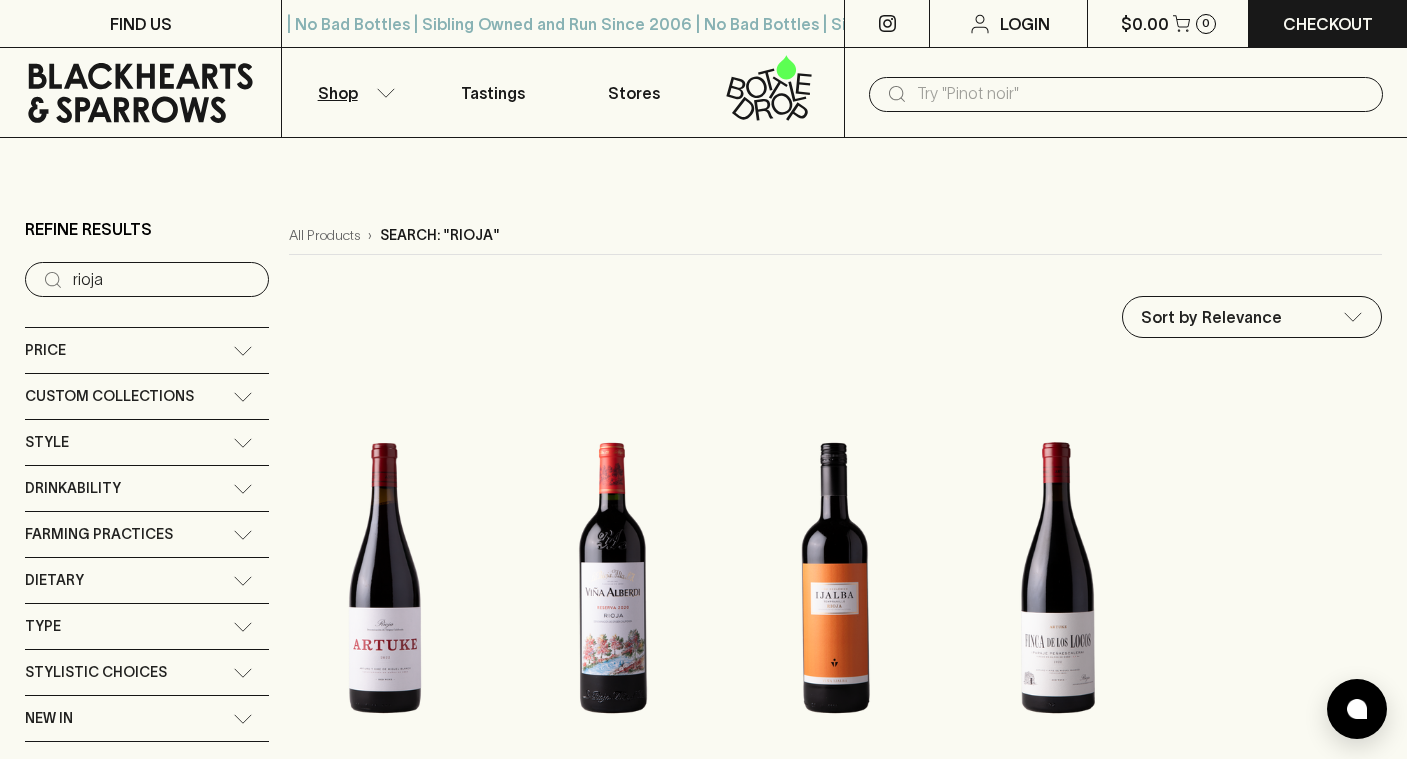 drag, startPoint x: 117, startPoint y: 278, endPoint x: -175, endPoint y: 265, distance: 292.28925 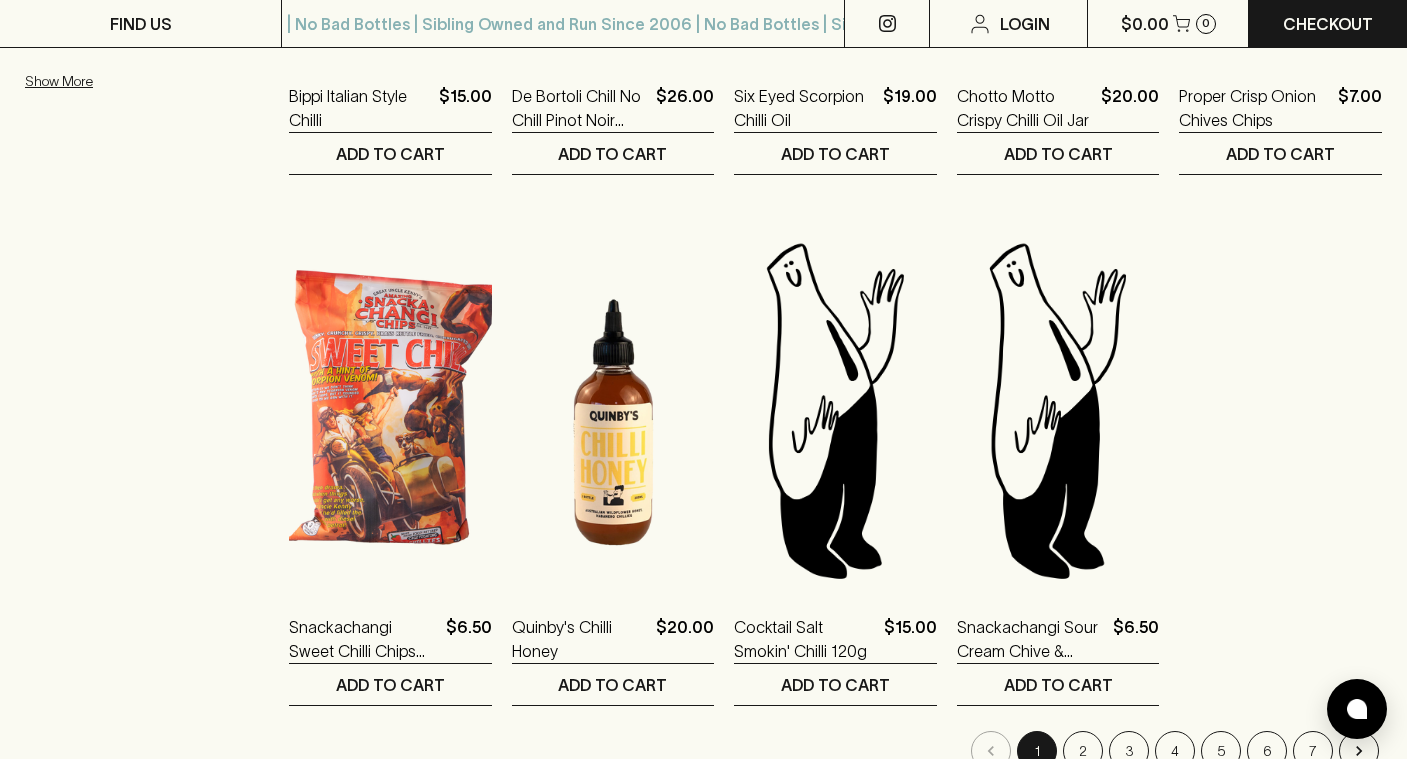 scroll, scrollTop: 0, scrollLeft: 0, axis: both 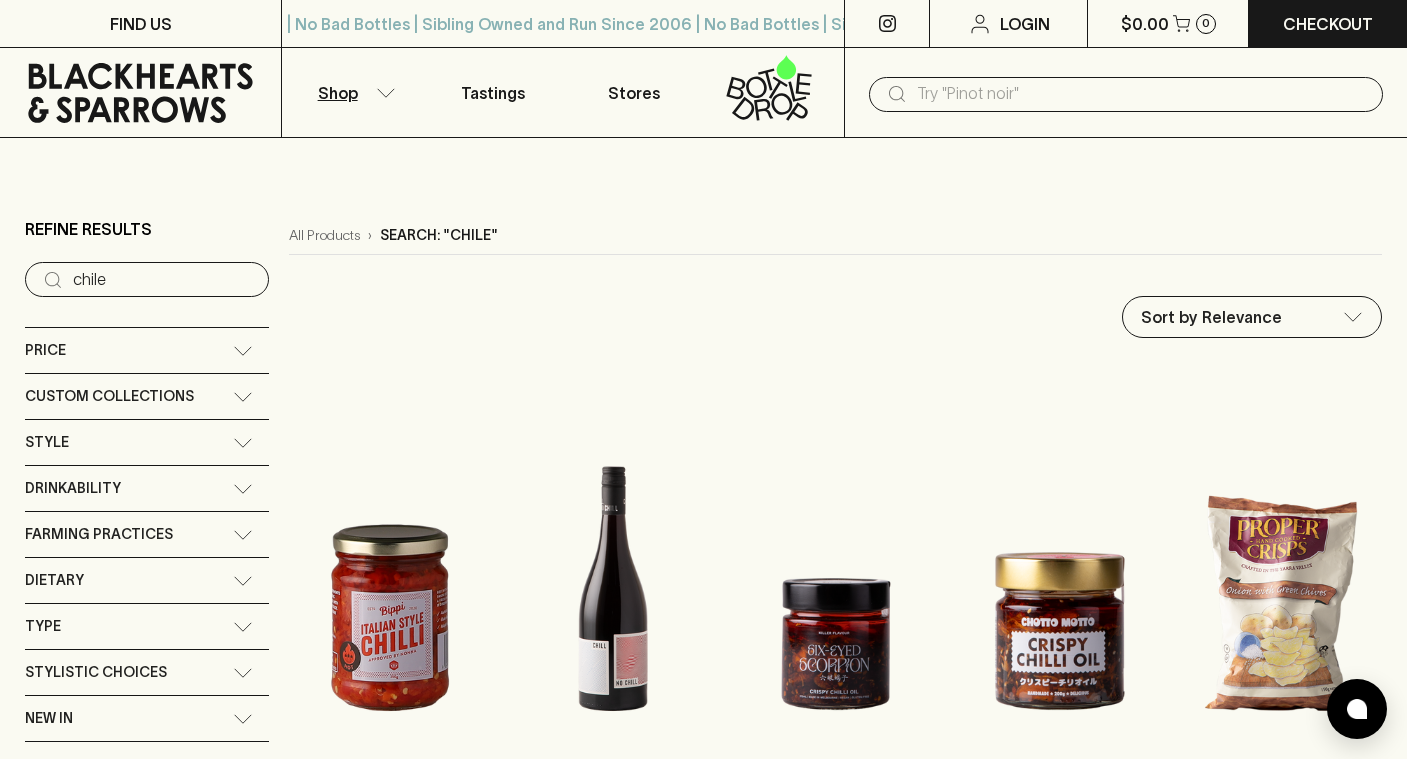 drag, startPoint x: 164, startPoint y: 278, endPoint x: 14, endPoint y: 270, distance: 150.21318 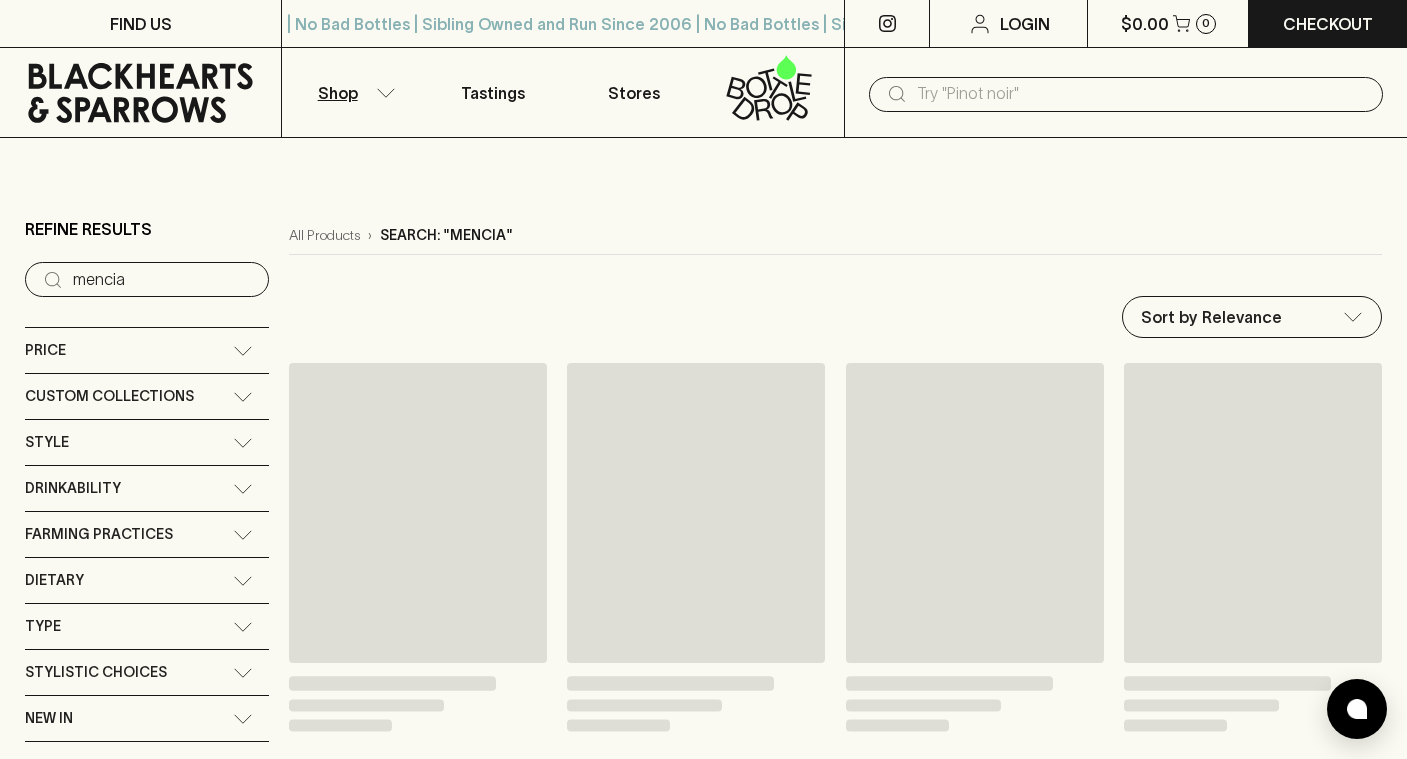 type on "mencia" 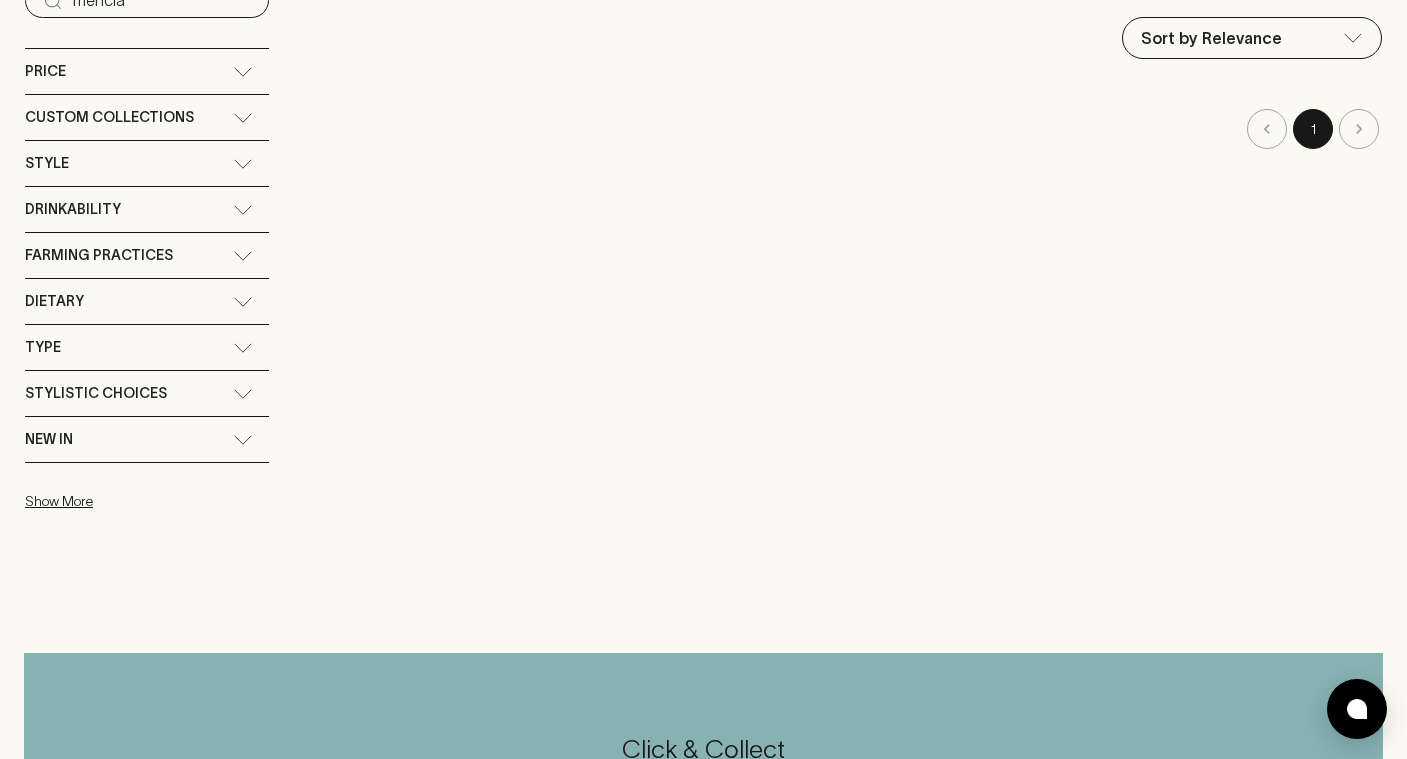scroll, scrollTop: 0, scrollLeft: 0, axis: both 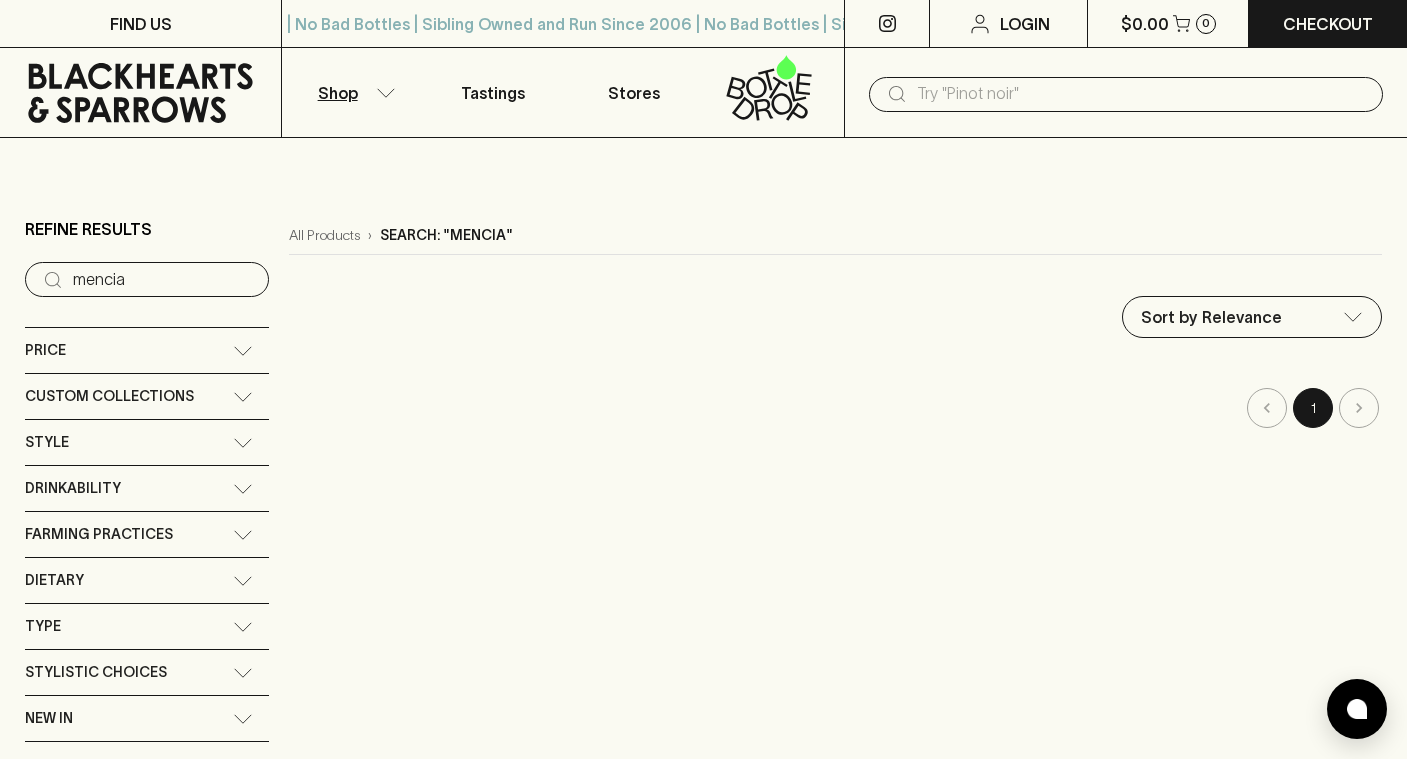 click on "mencia" at bounding box center (163, 280) 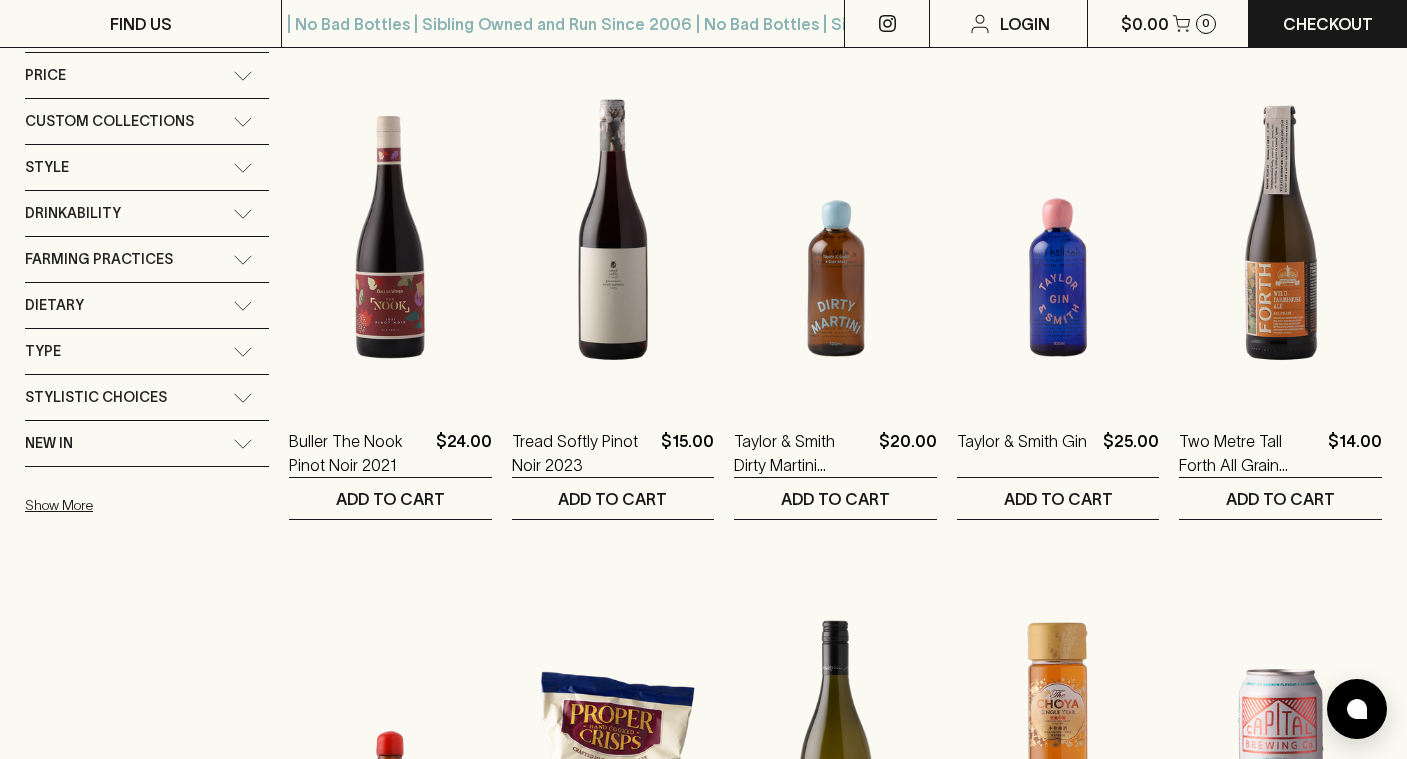 scroll, scrollTop: 0, scrollLeft: 0, axis: both 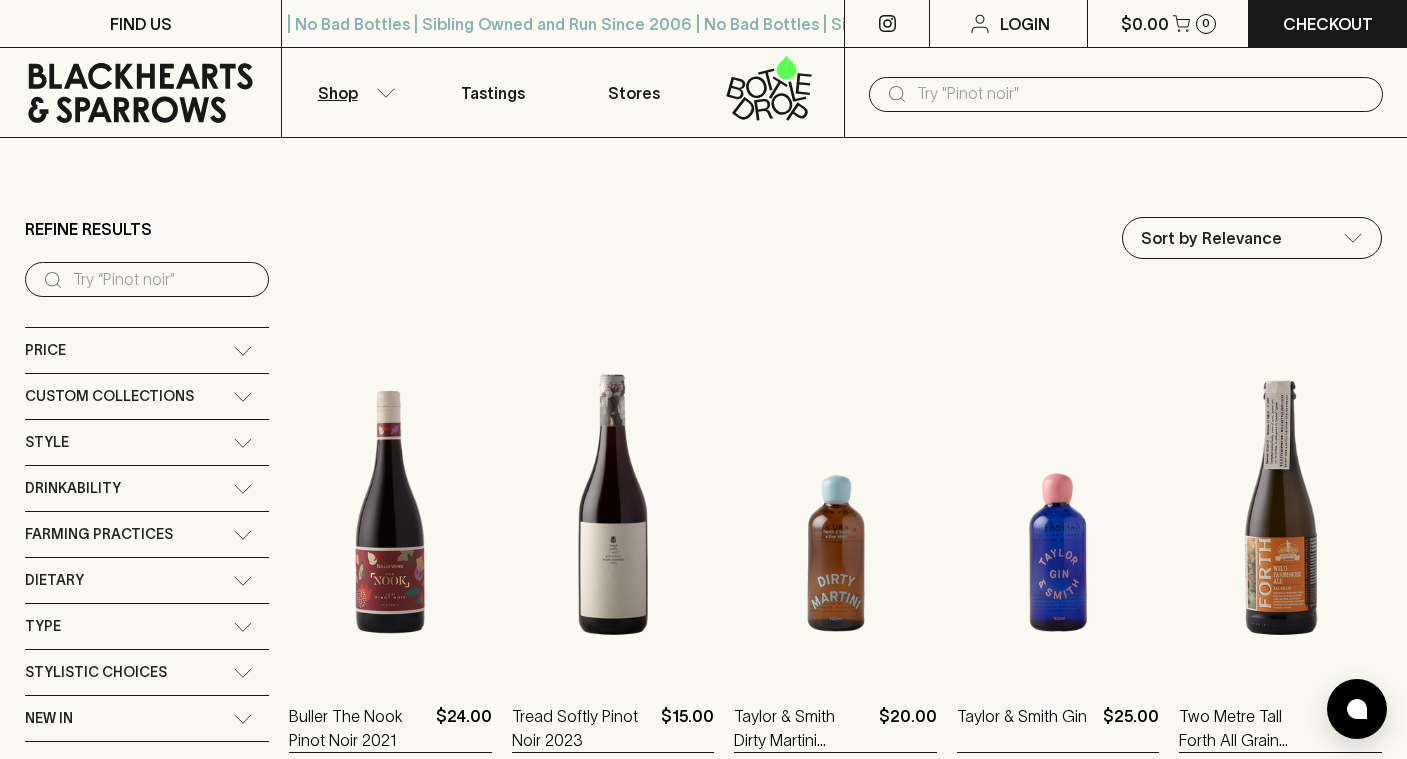 click at bounding box center (163, 280) 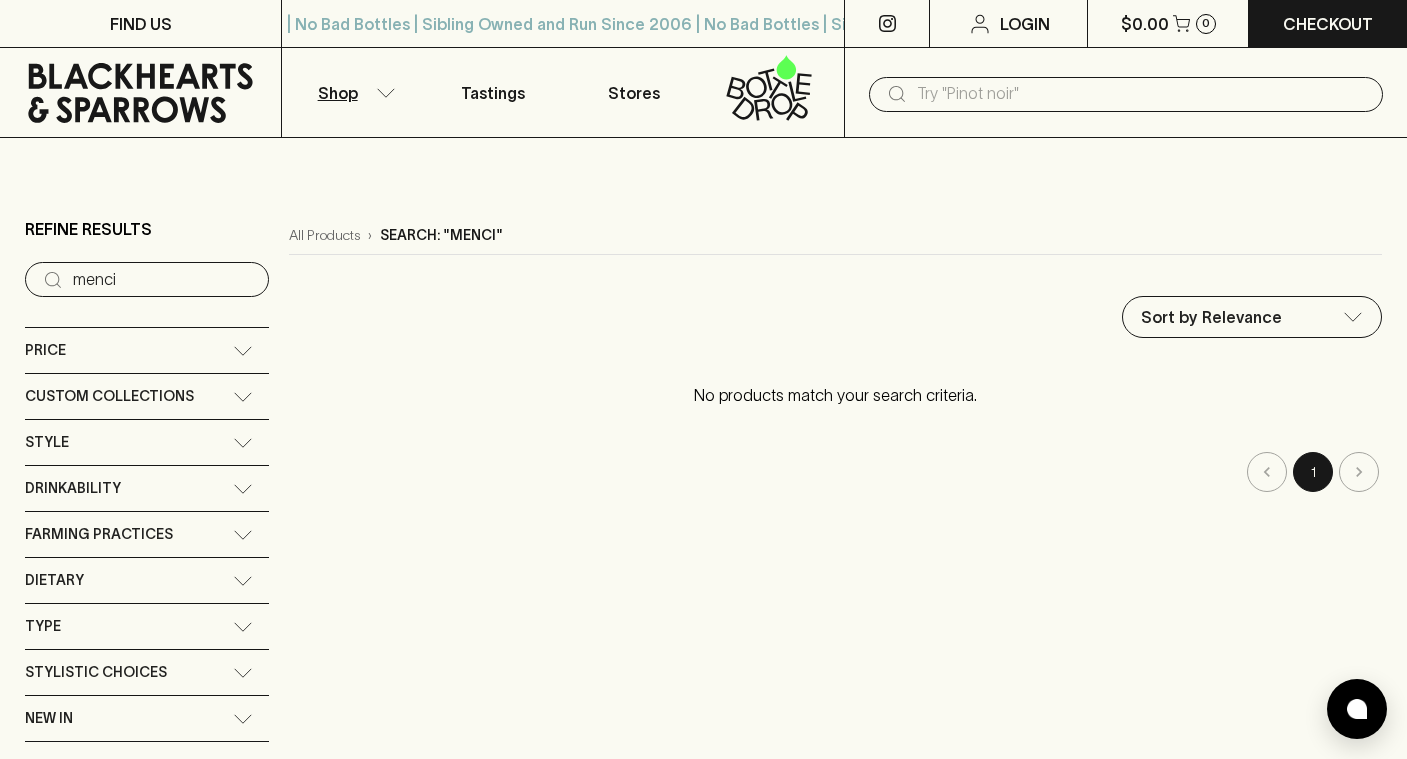 type on "mencia" 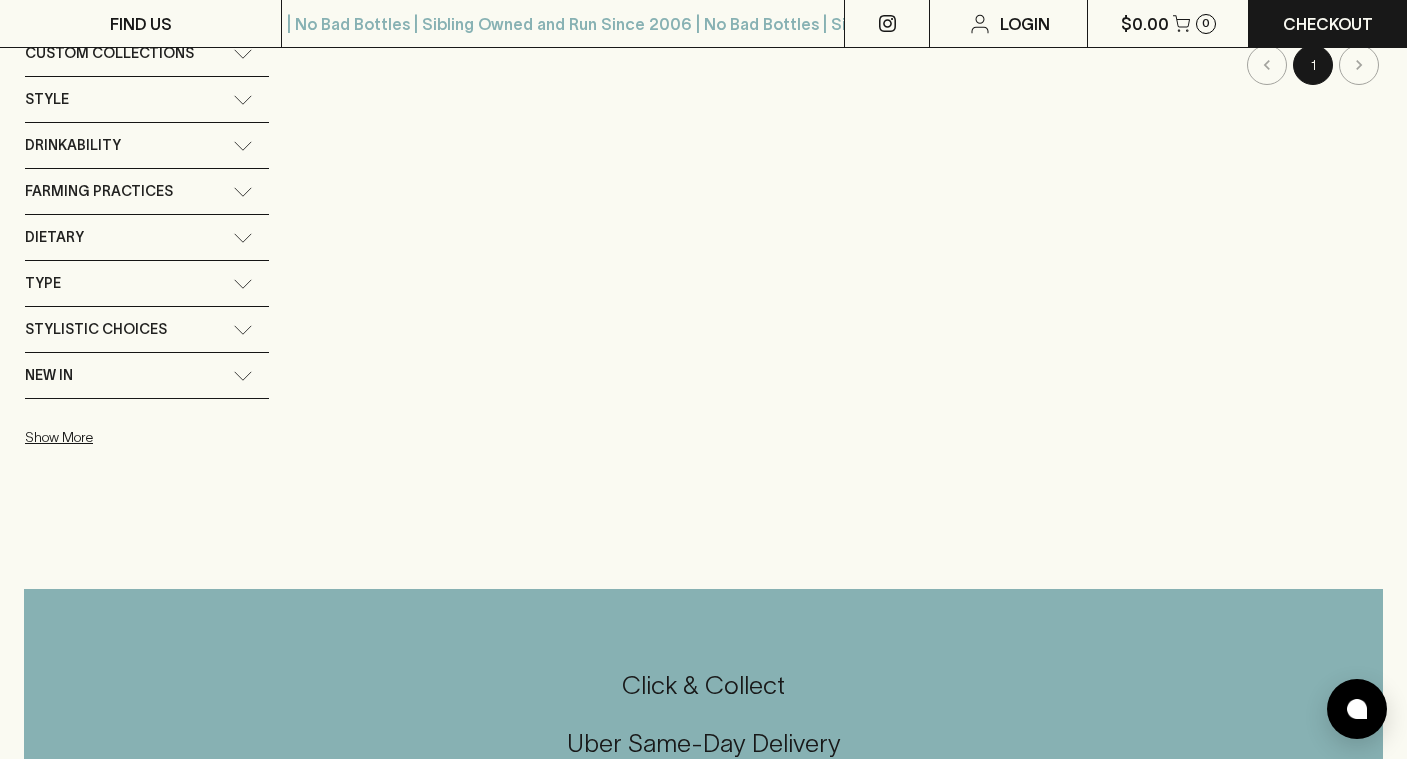 scroll, scrollTop: 100, scrollLeft: 0, axis: vertical 